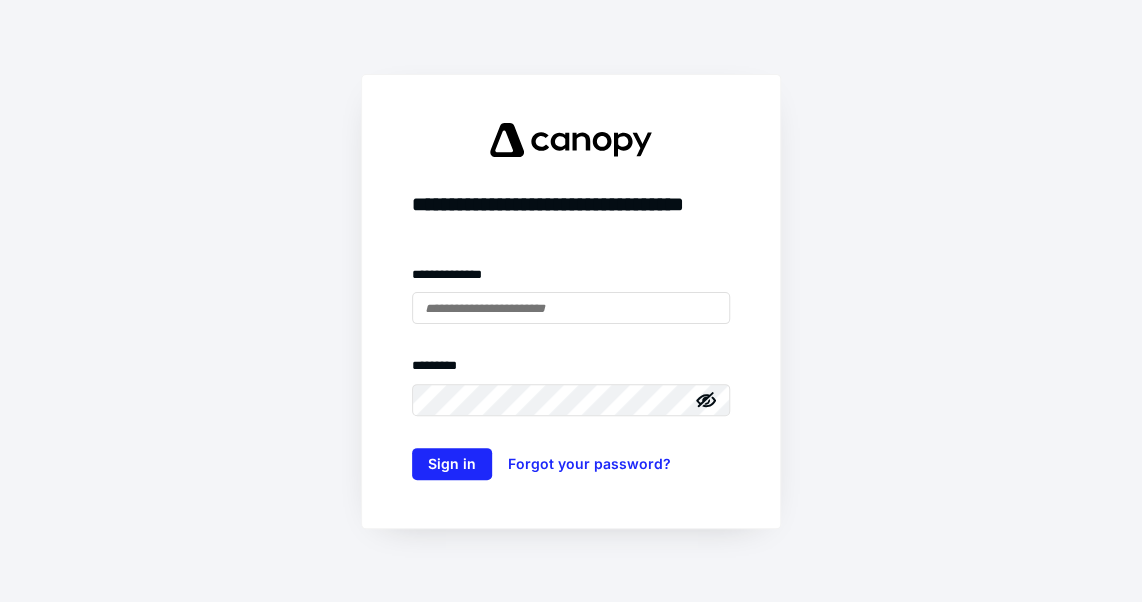 scroll, scrollTop: 0, scrollLeft: 0, axis: both 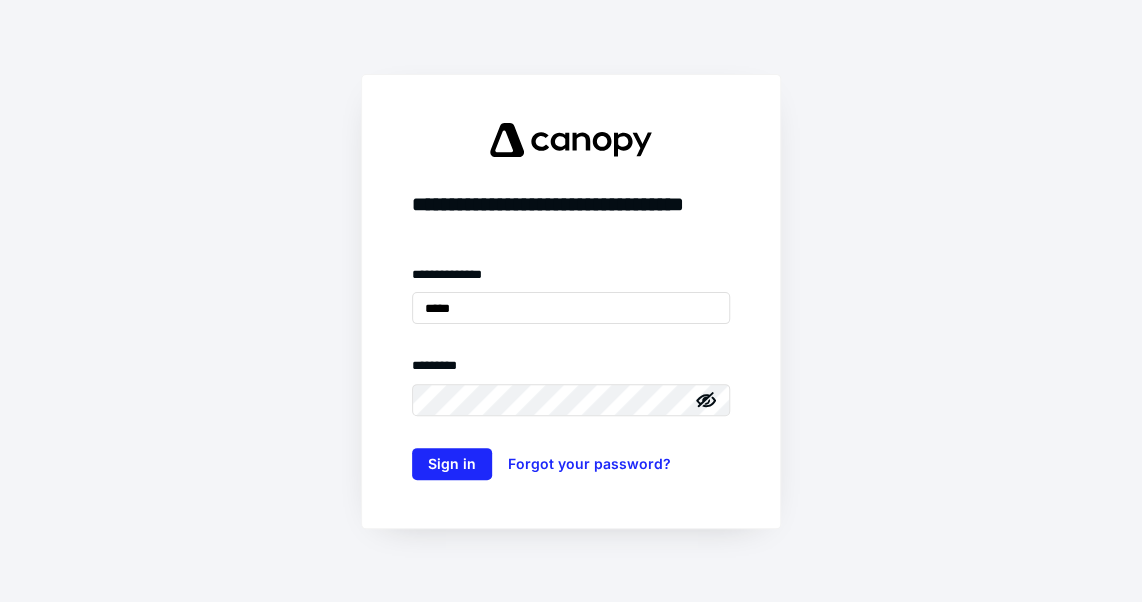 type on "**********" 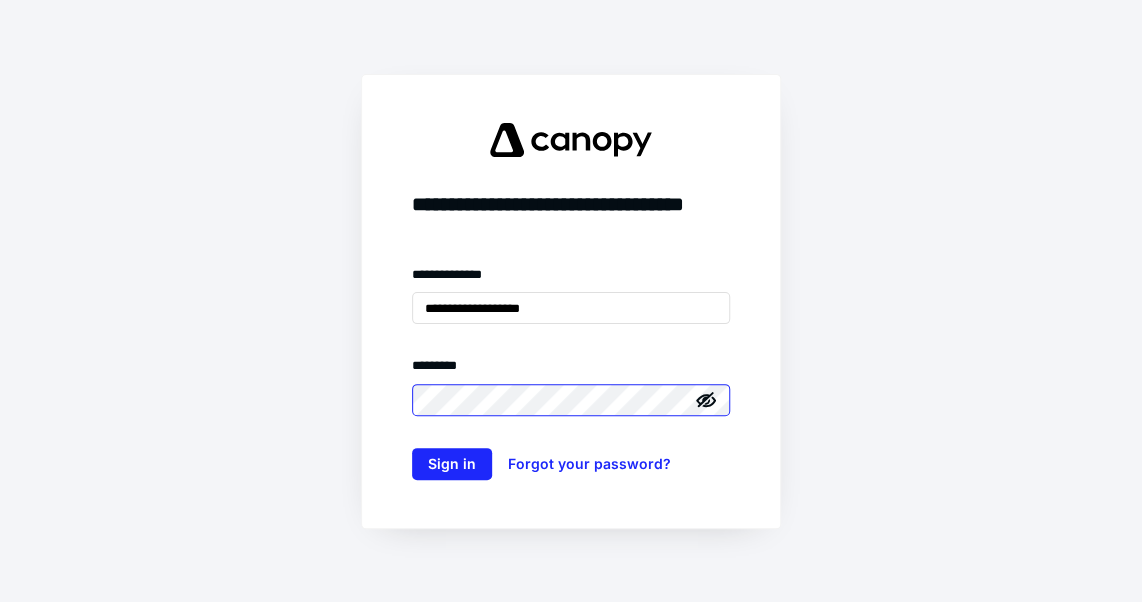 click on "Sign in" at bounding box center (452, 464) 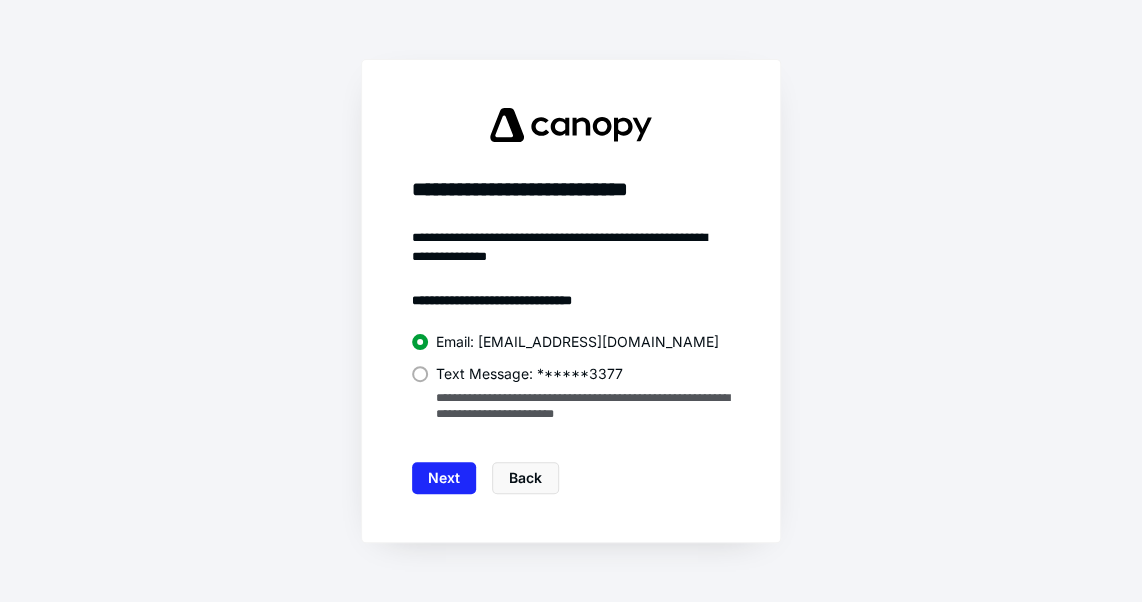 click on "Text Message: ******3377" at bounding box center (571, 372) 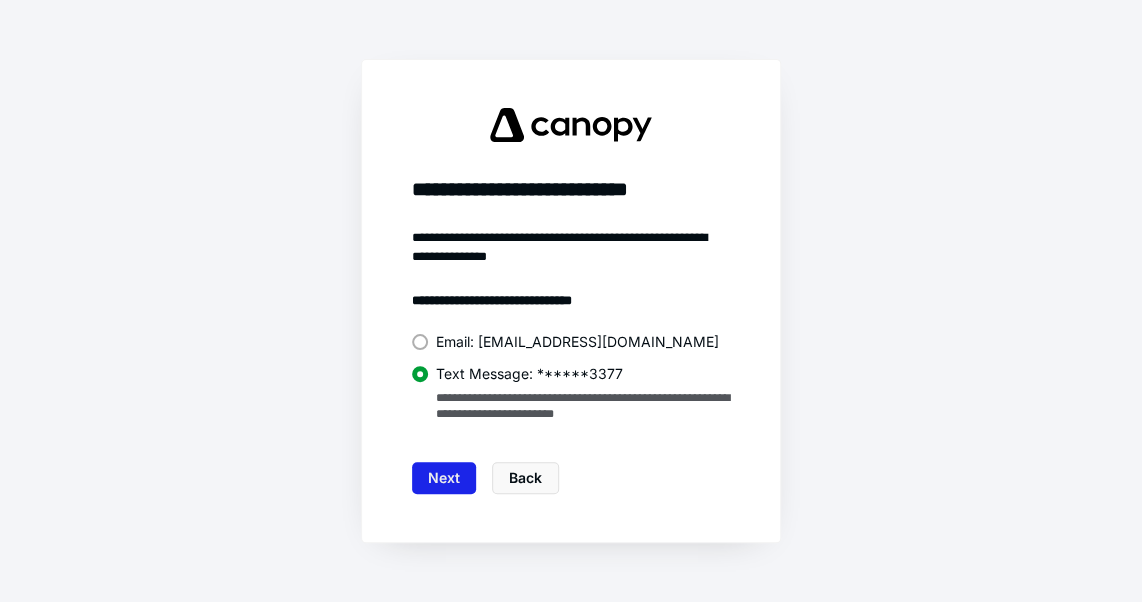 click on "Next" at bounding box center (444, 478) 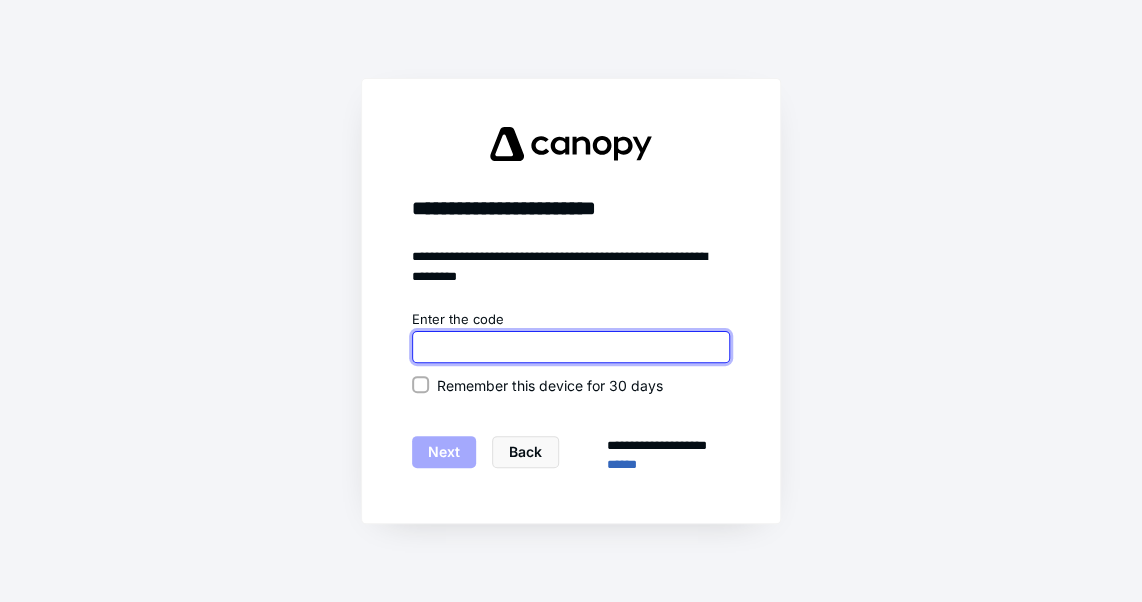 click at bounding box center [571, 347] 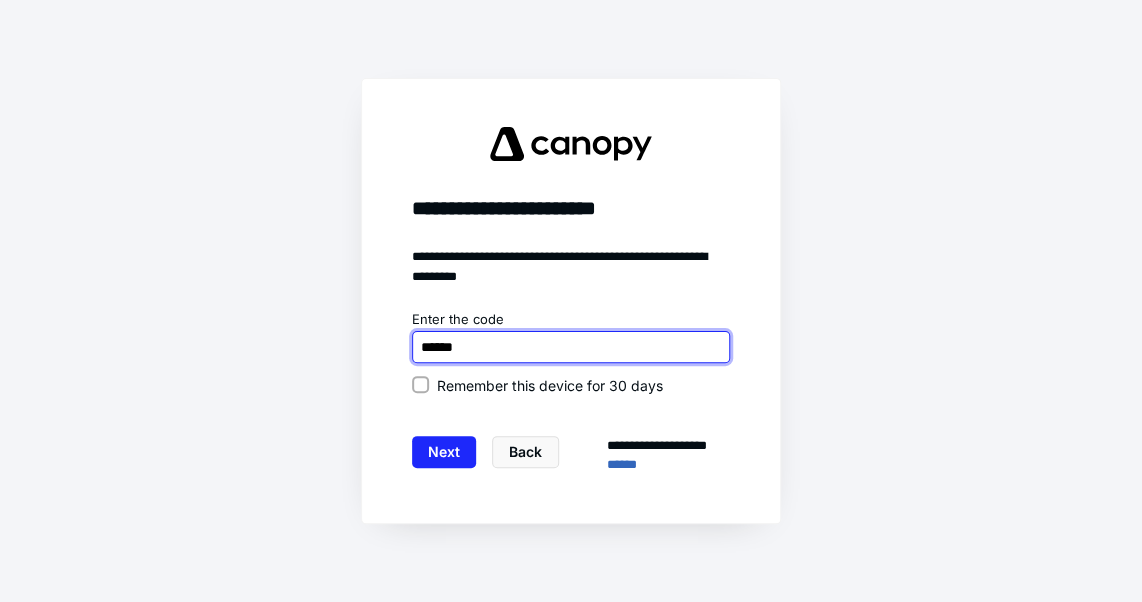 type on "******" 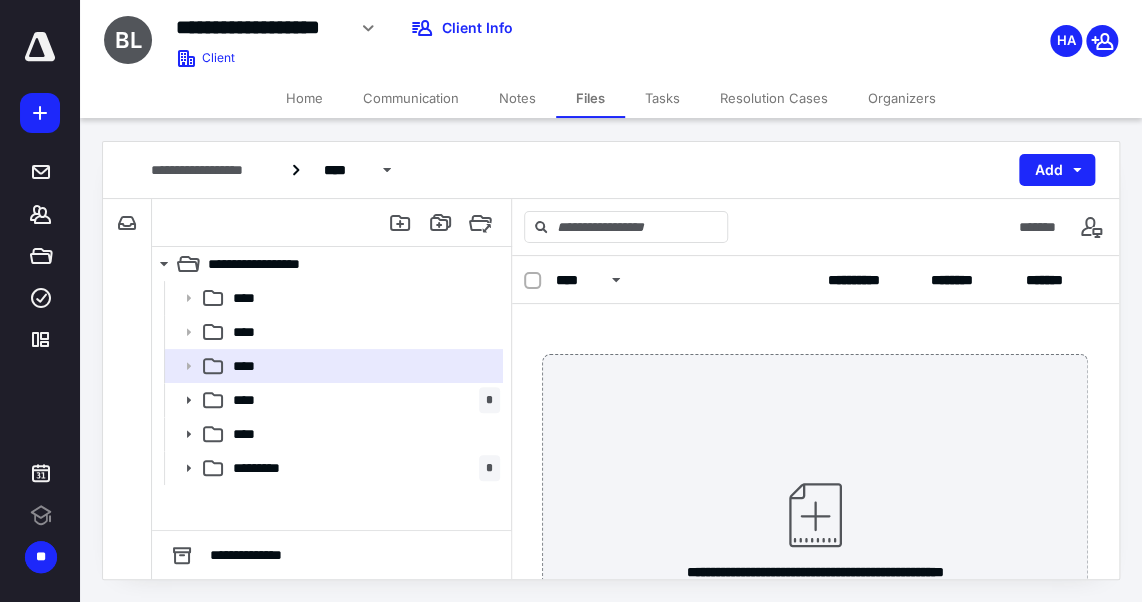 scroll, scrollTop: 0, scrollLeft: 0, axis: both 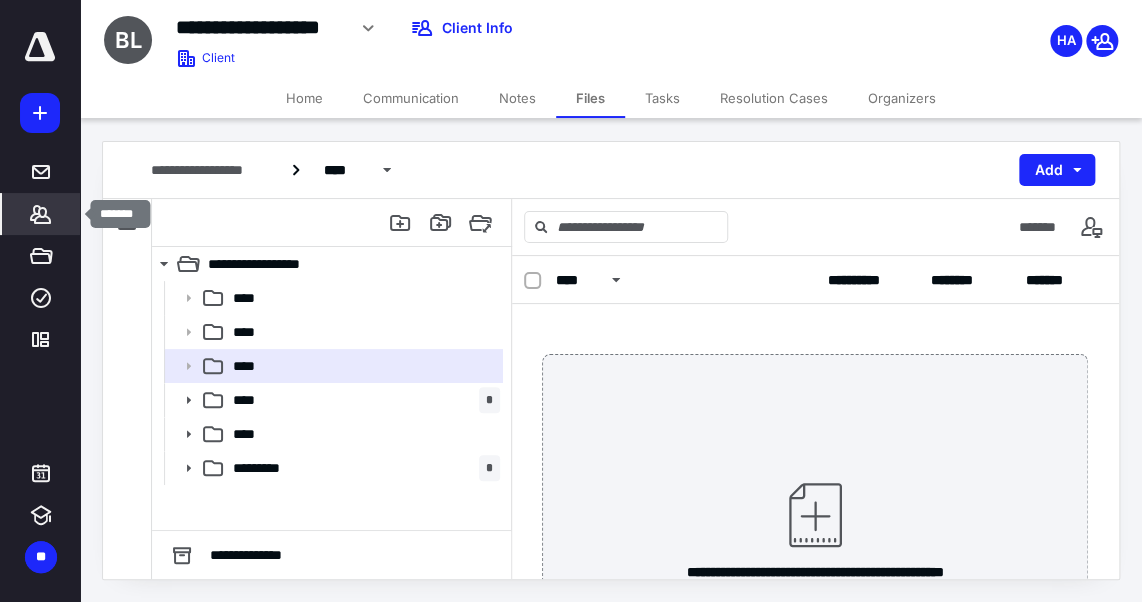 click 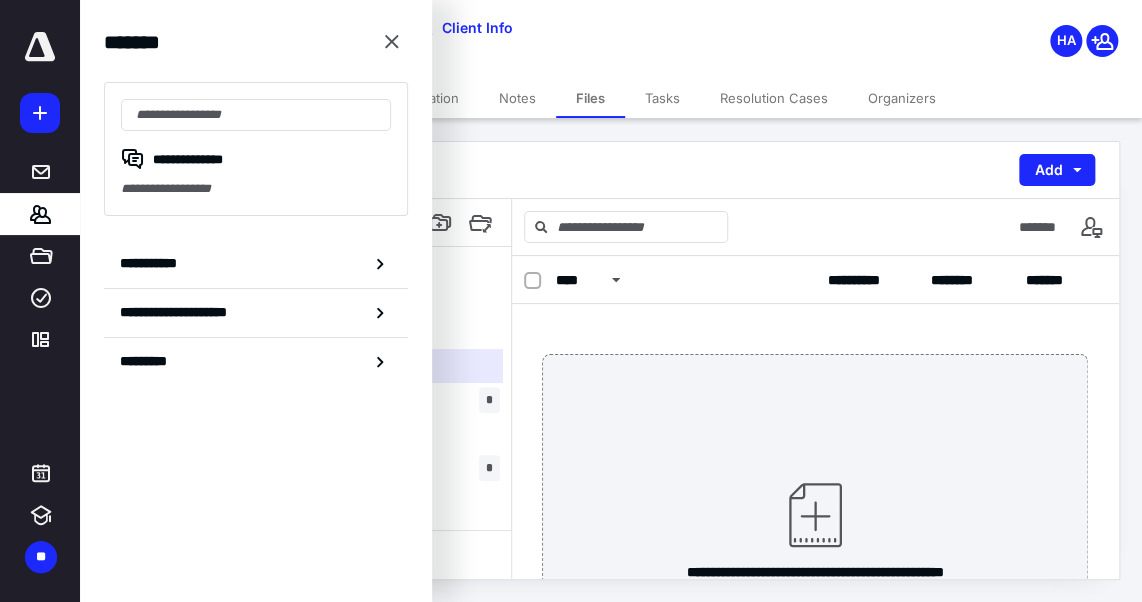 click on "**********" at bounding box center [611, 170] 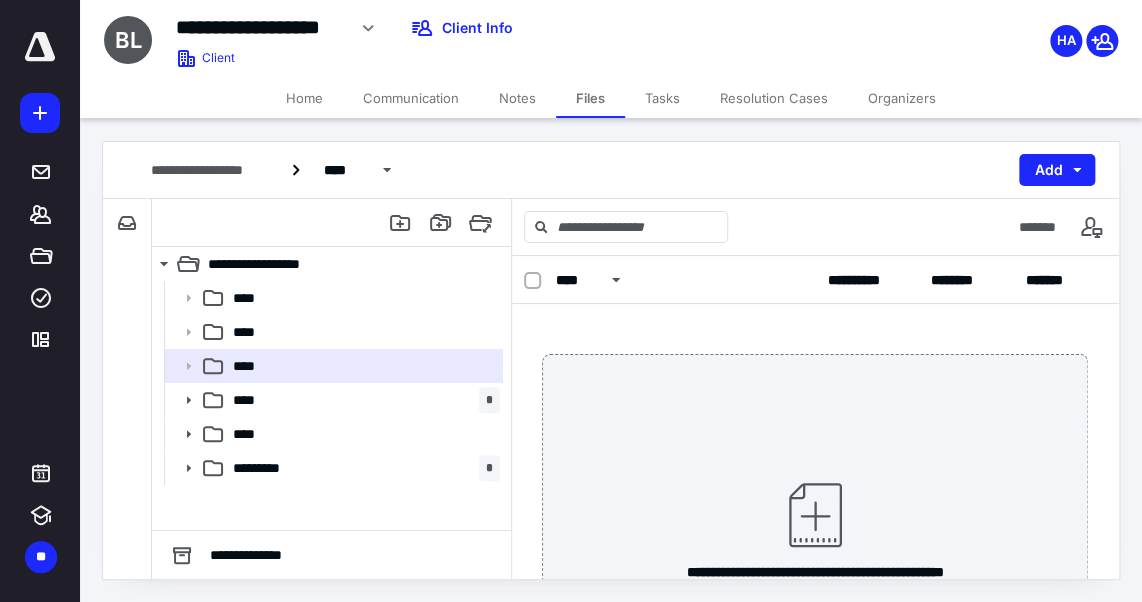 click on "Files" at bounding box center [590, 98] 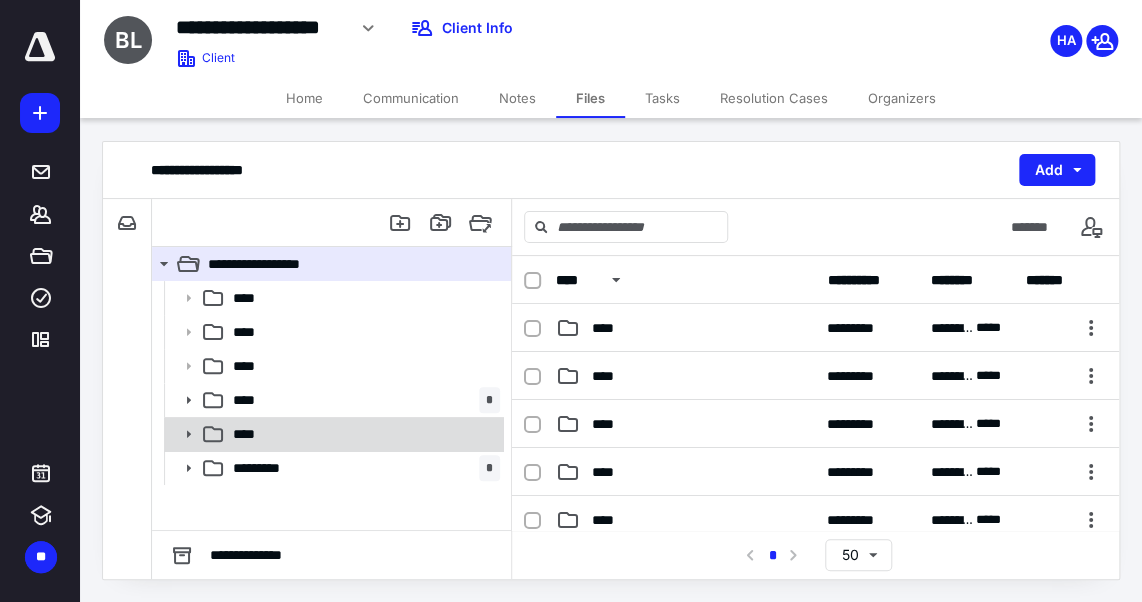 click on "****" at bounding box center [362, 434] 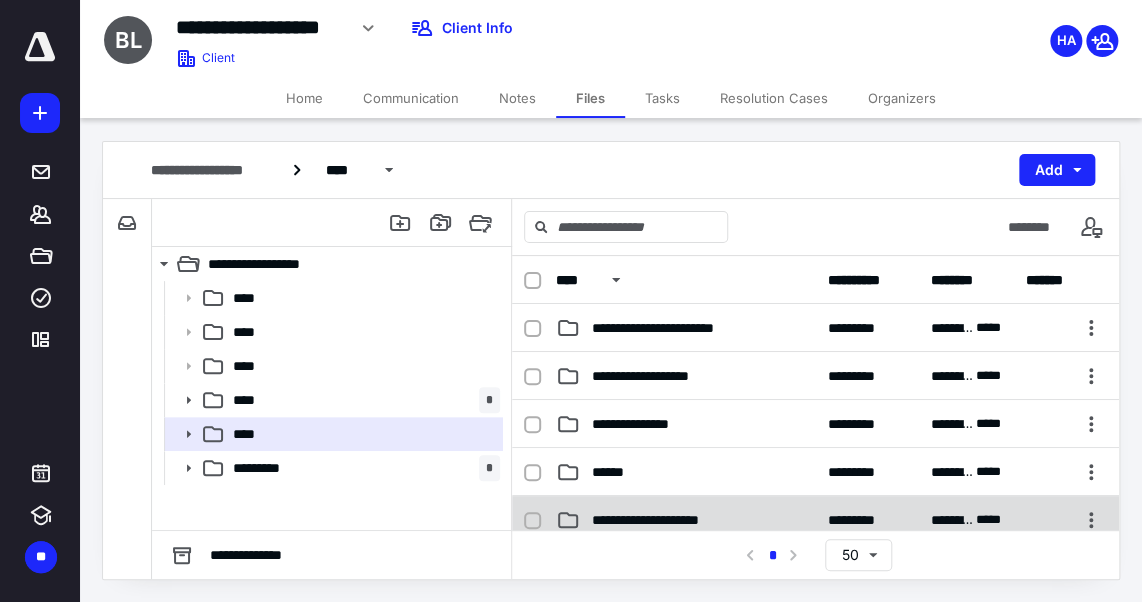 click on "**********" at bounding box center [815, 520] 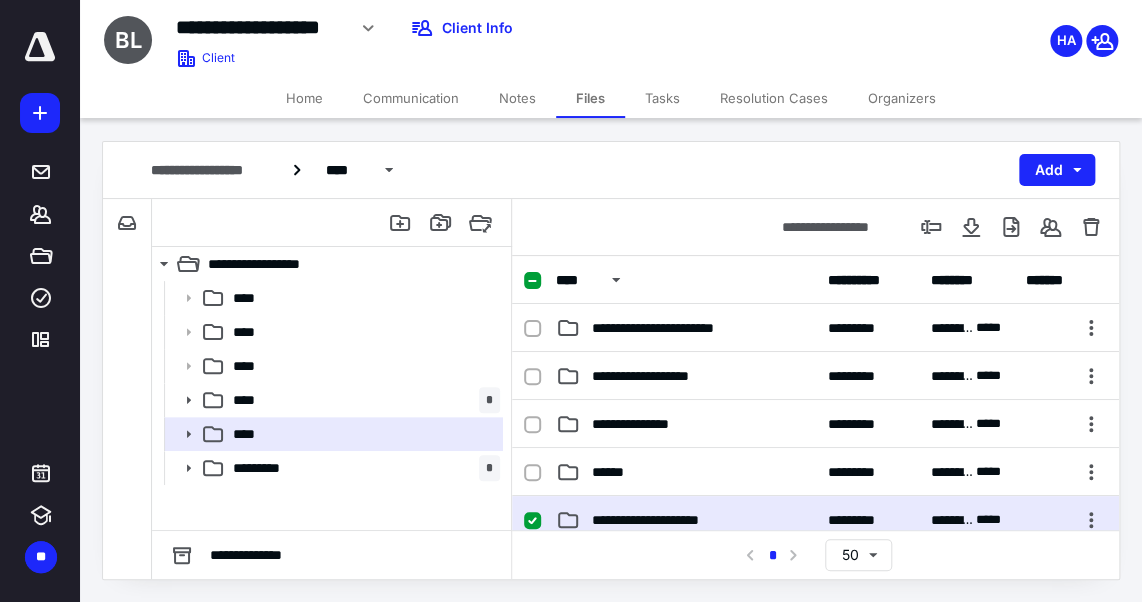click on "**********" at bounding box center [815, 520] 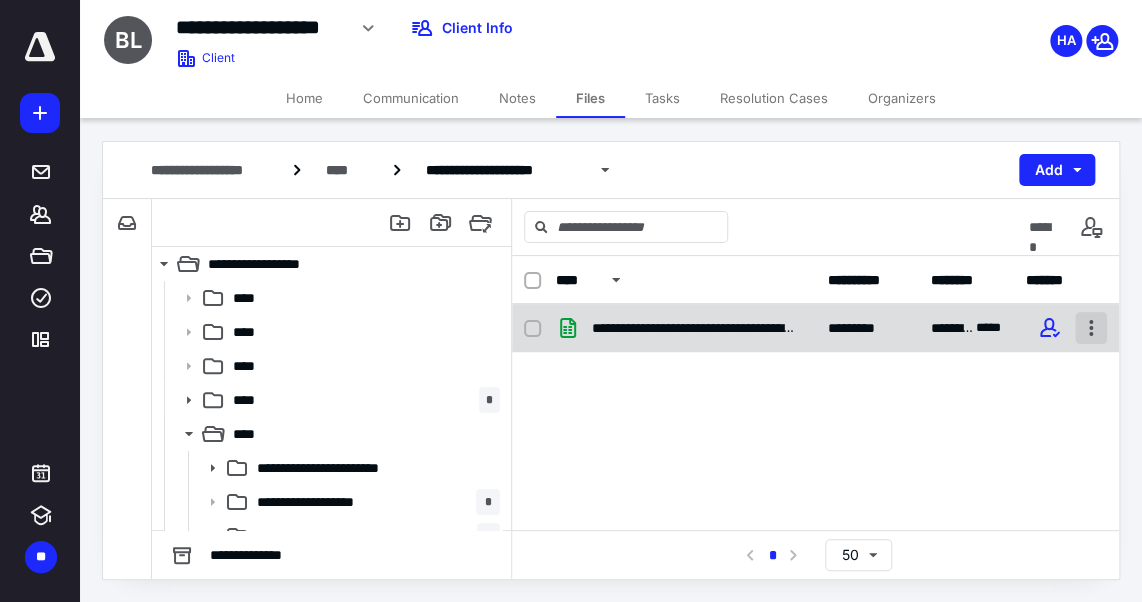 click at bounding box center [1091, 328] 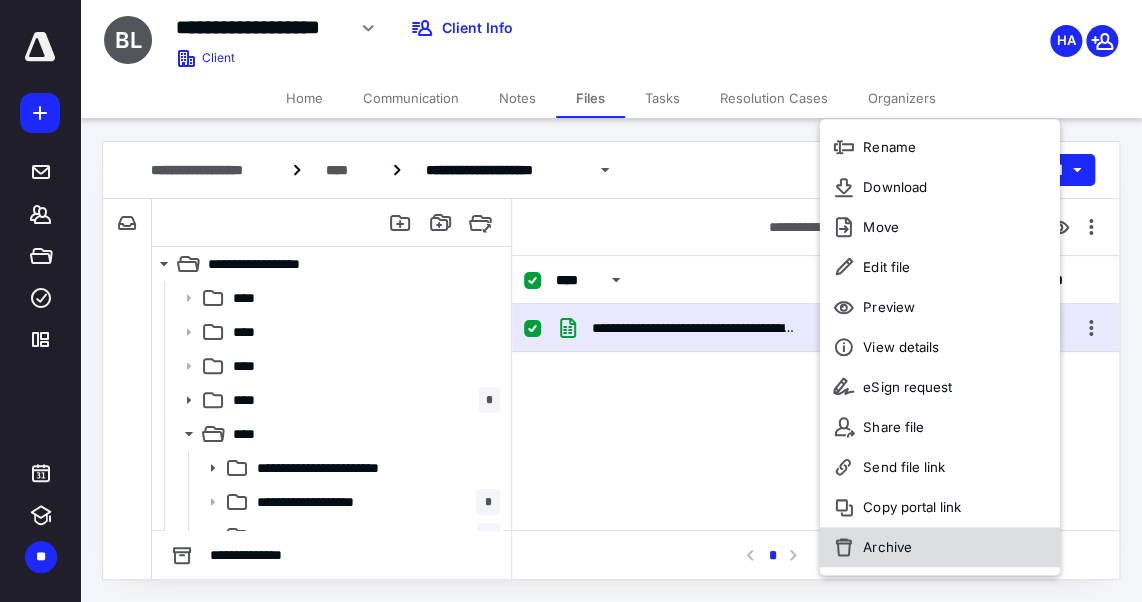 click on "Archive" at bounding box center [887, 547] 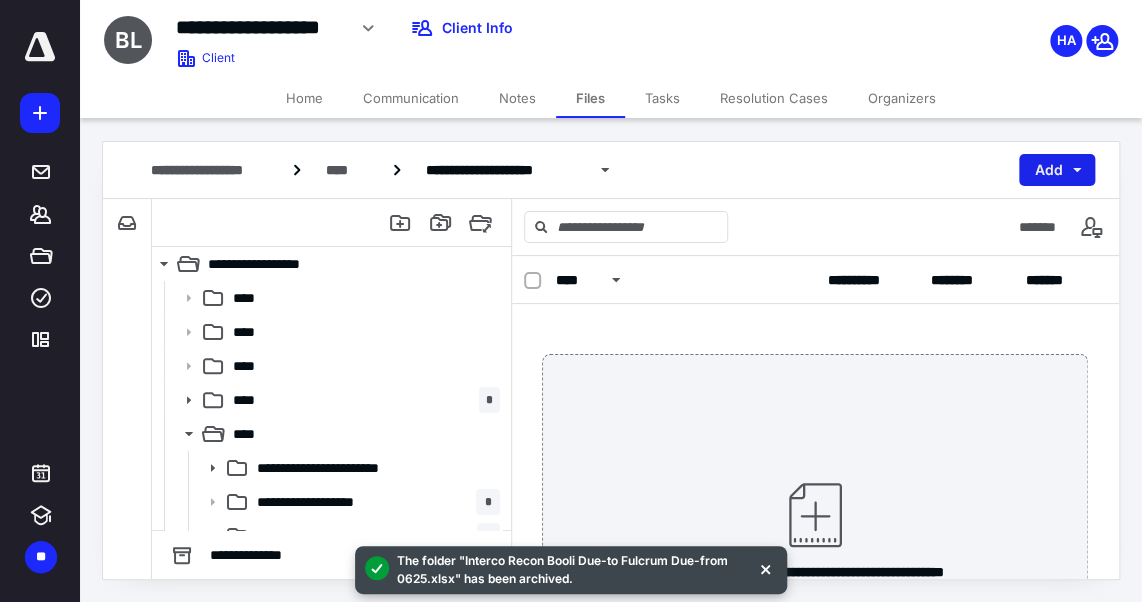 click on "Add" at bounding box center (1057, 170) 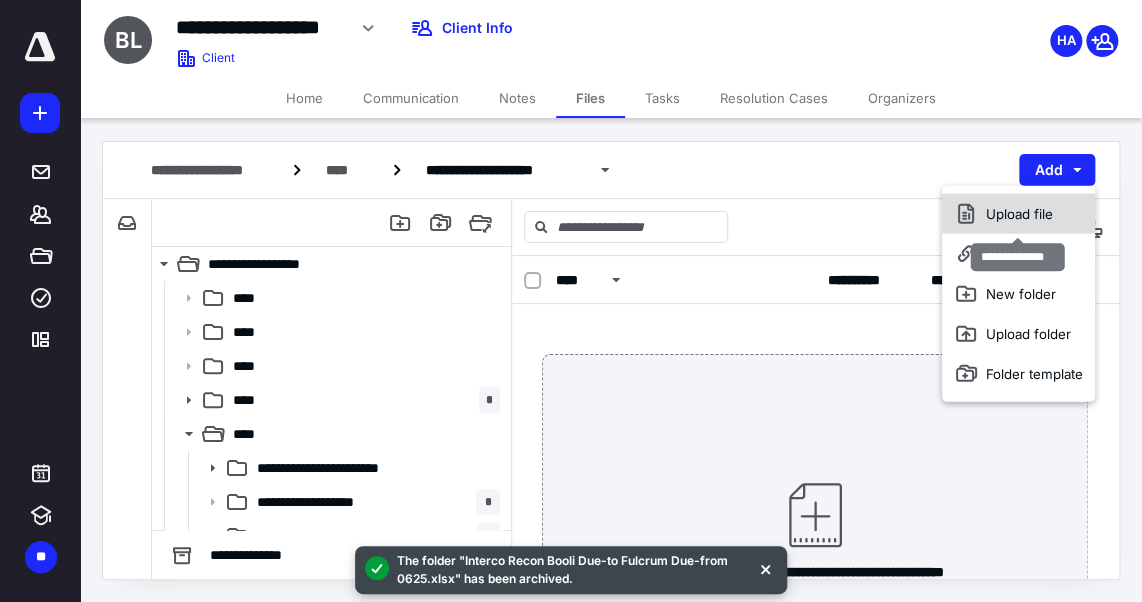 click on "Upload file" at bounding box center (1017, 214) 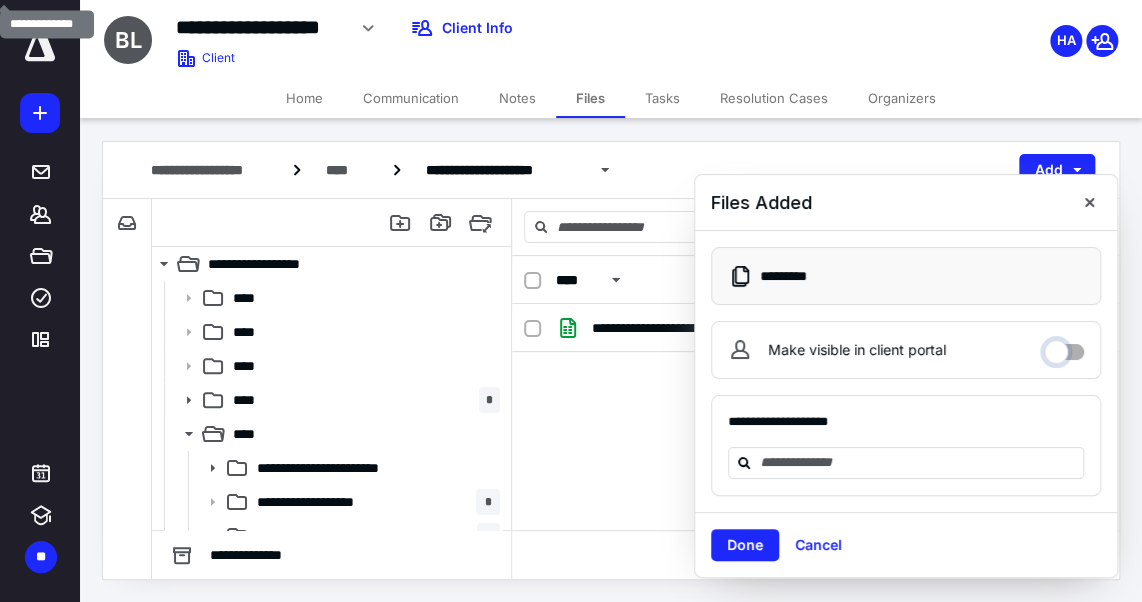 click on "Make visible in client portal" at bounding box center (1064, 347) 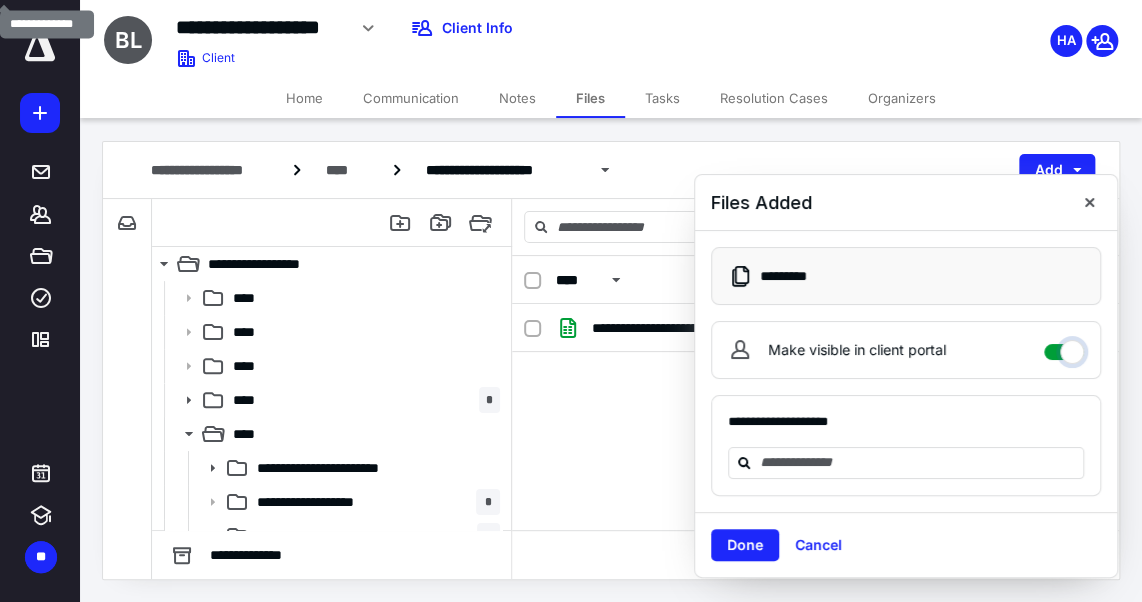 checkbox on "****" 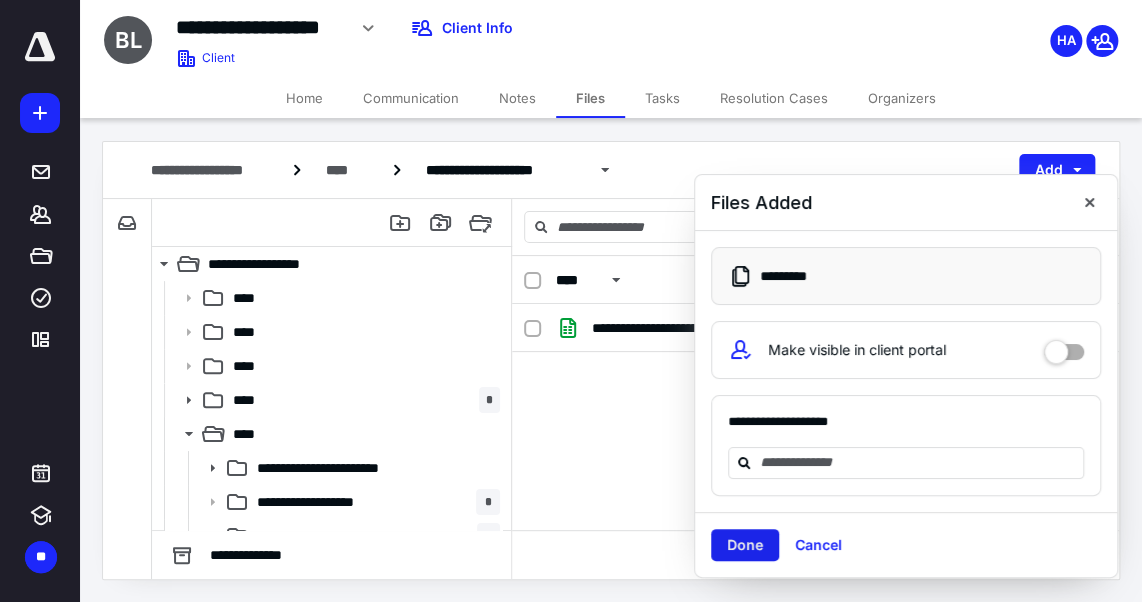 click on "Done" at bounding box center [745, 545] 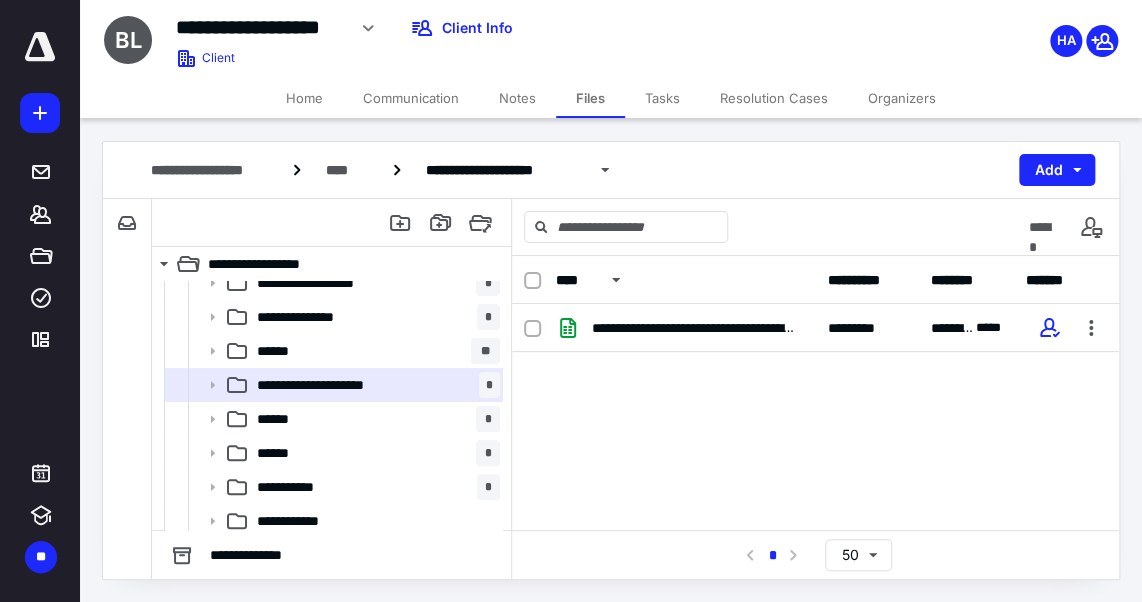 scroll, scrollTop: 221, scrollLeft: 0, axis: vertical 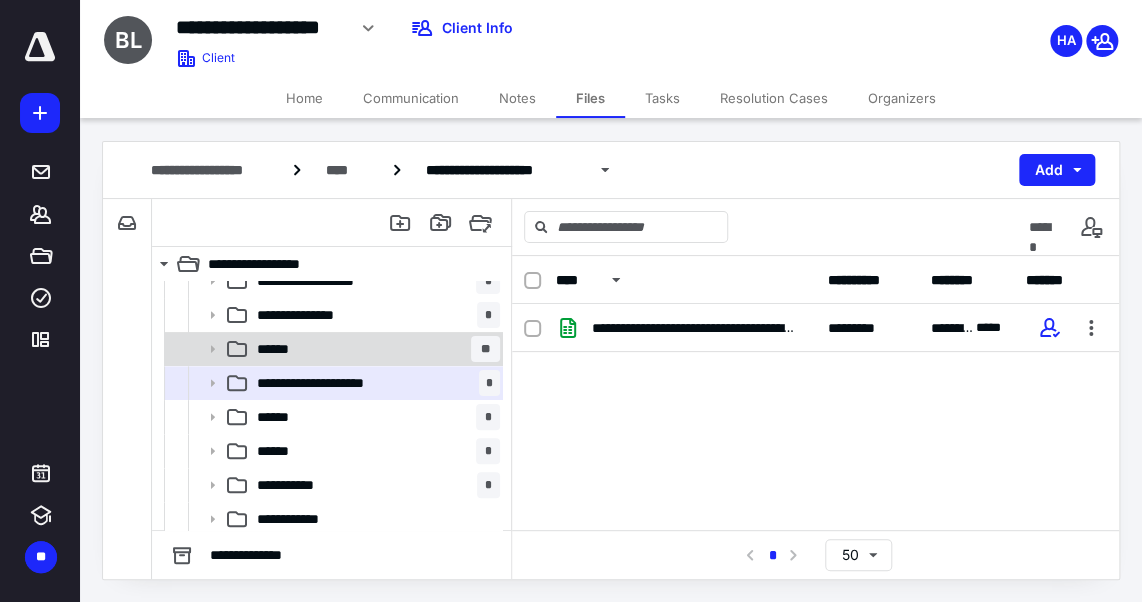 click on "****** **" at bounding box center (374, 349) 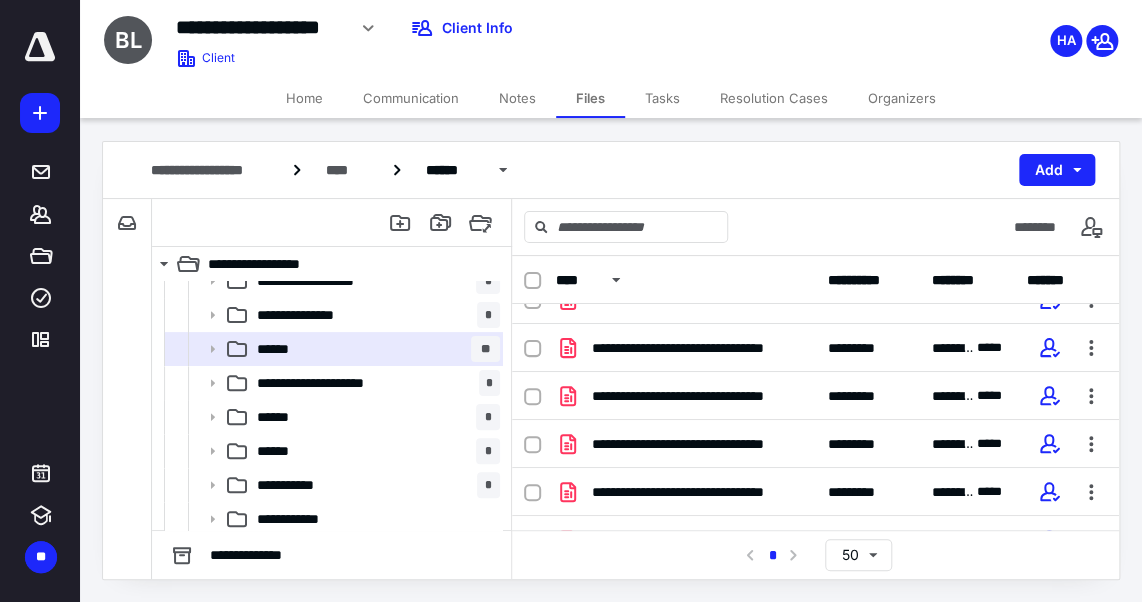 scroll, scrollTop: 252, scrollLeft: 0, axis: vertical 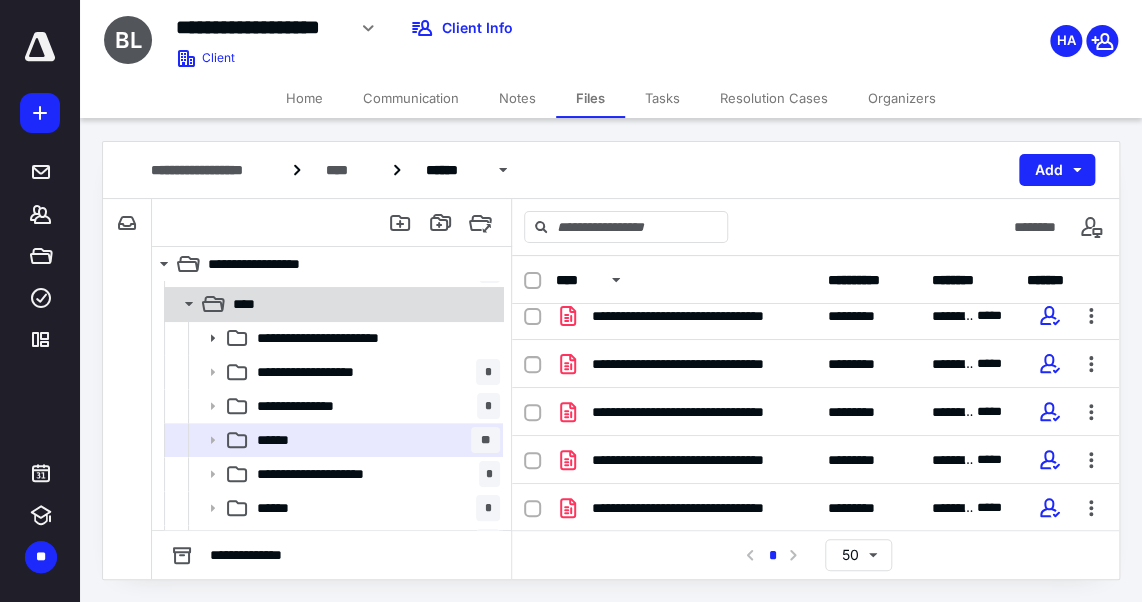 click on "****" at bounding box center [362, 304] 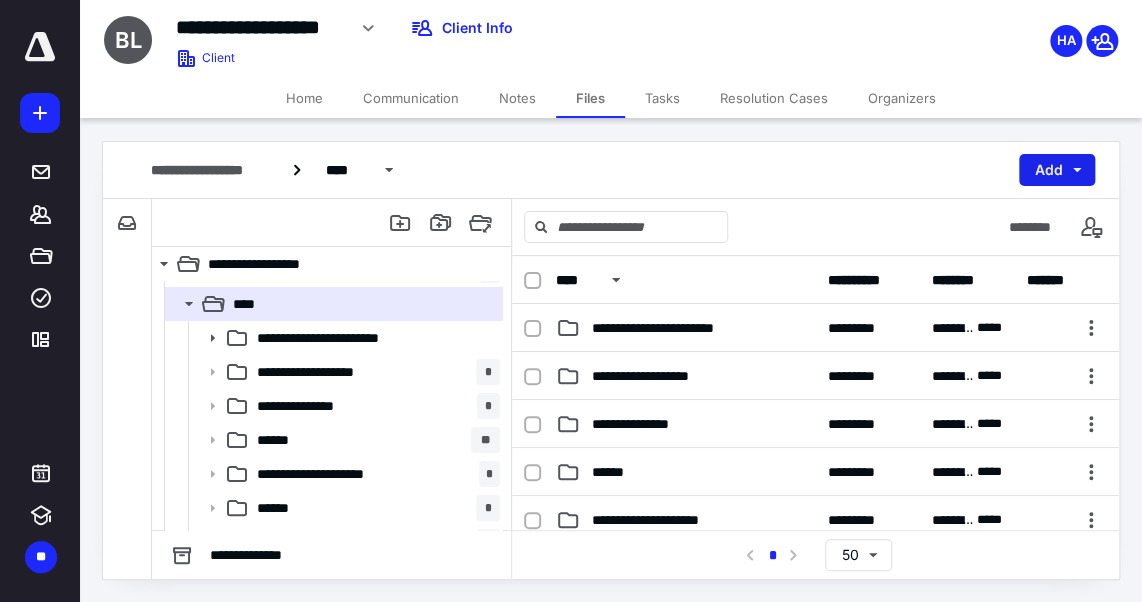 click on "Add" at bounding box center [1057, 170] 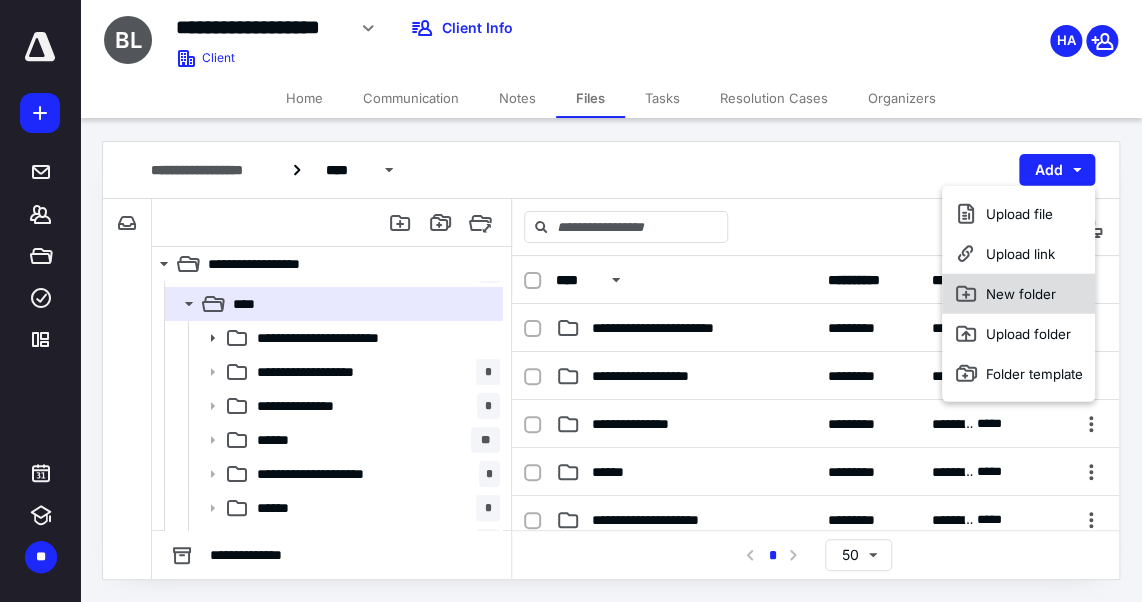 click on "New folder" at bounding box center [1017, 294] 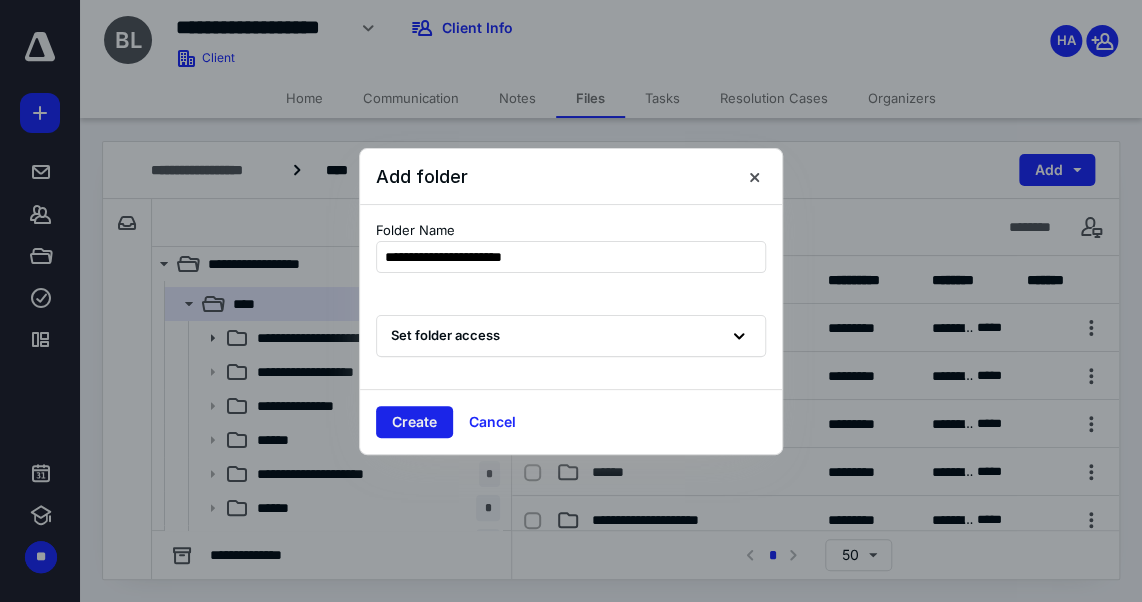 type on "**********" 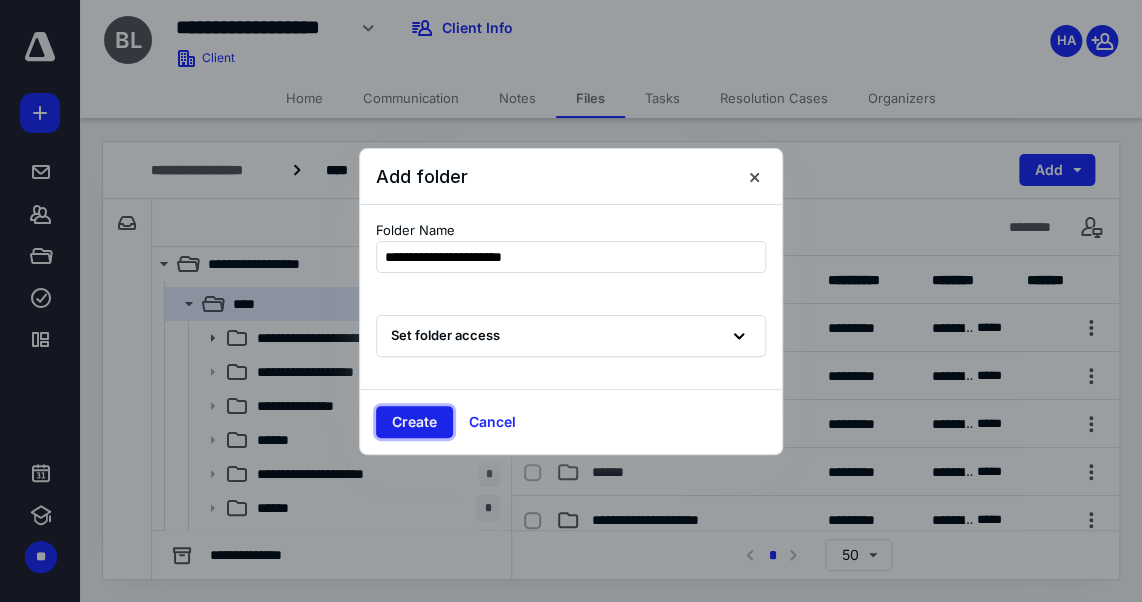 click on "Create" at bounding box center [414, 422] 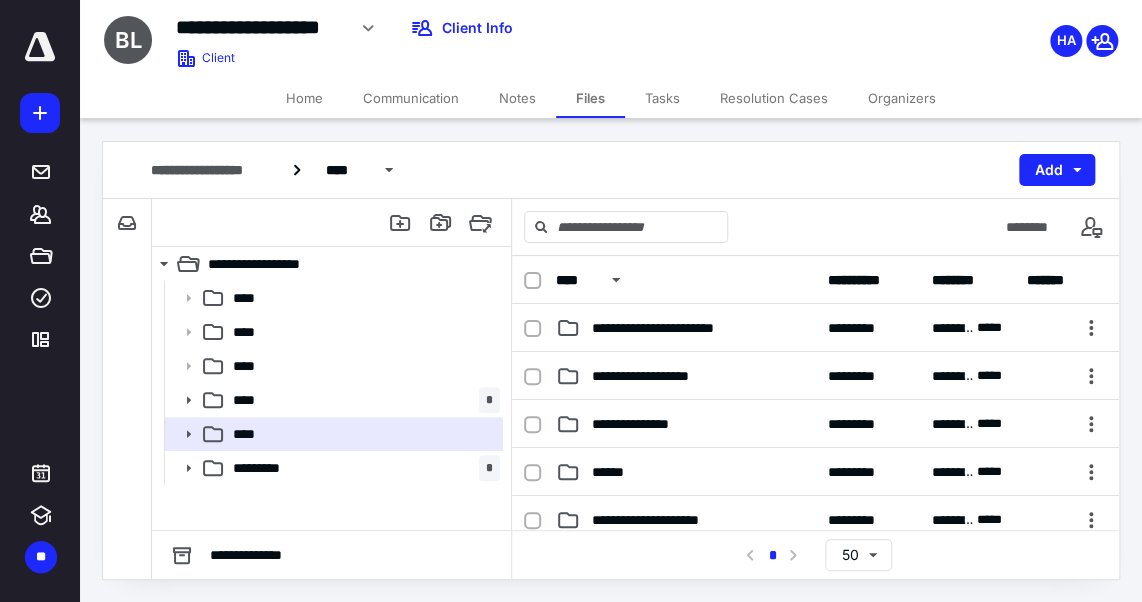 scroll, scrollTop: 0, scrollLeft: 0, axis: both 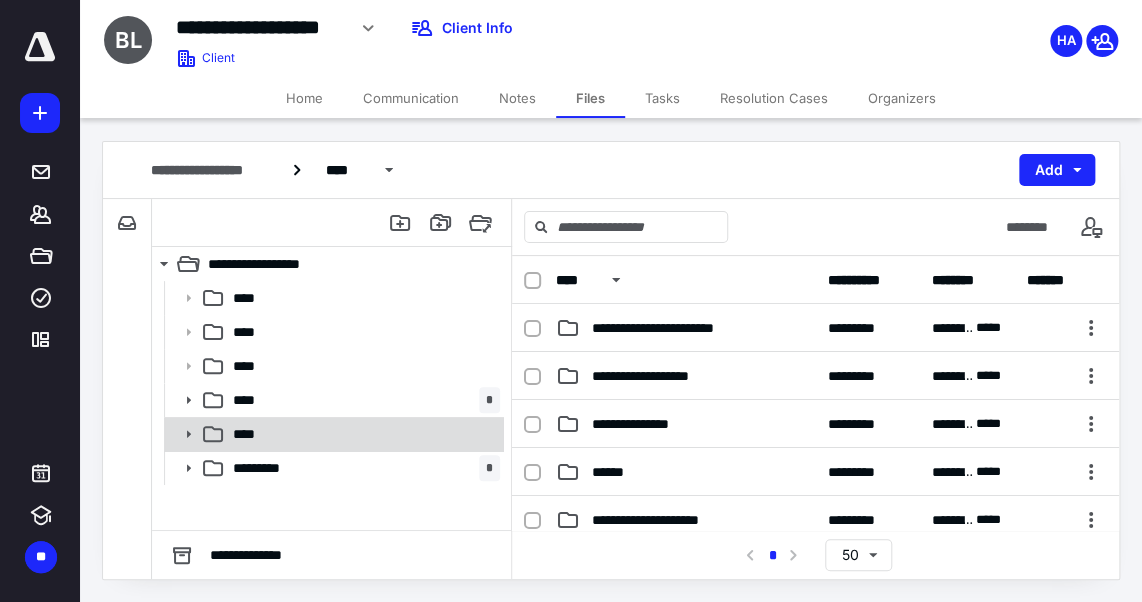 click on "****" at bounding box center [362, 434] 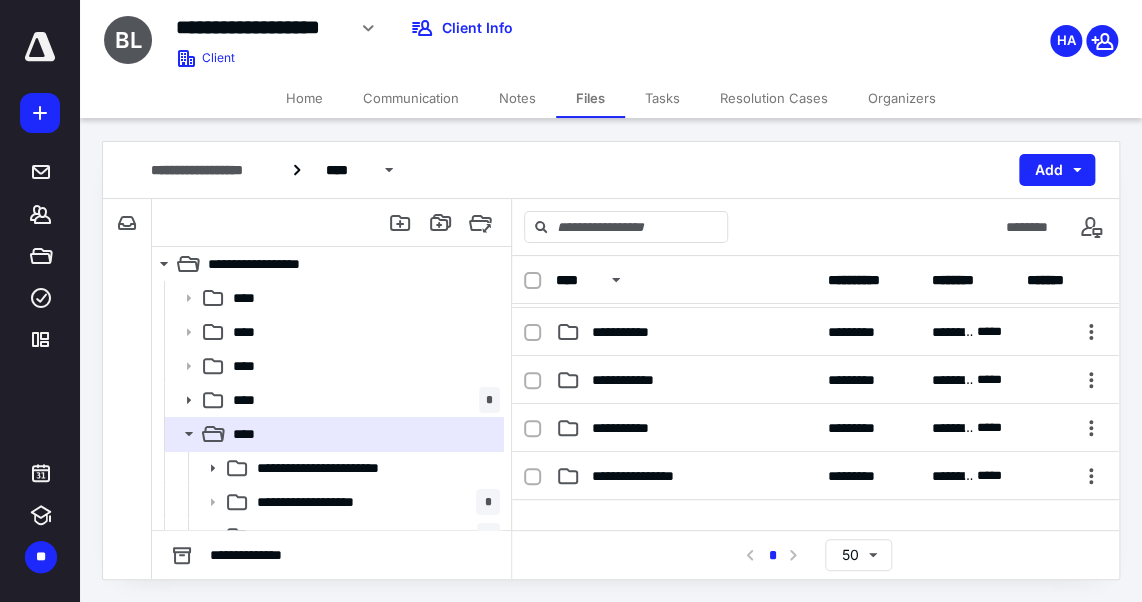 scroll, scrollTop: 384, scrollLeft: 0, axis: vertical 